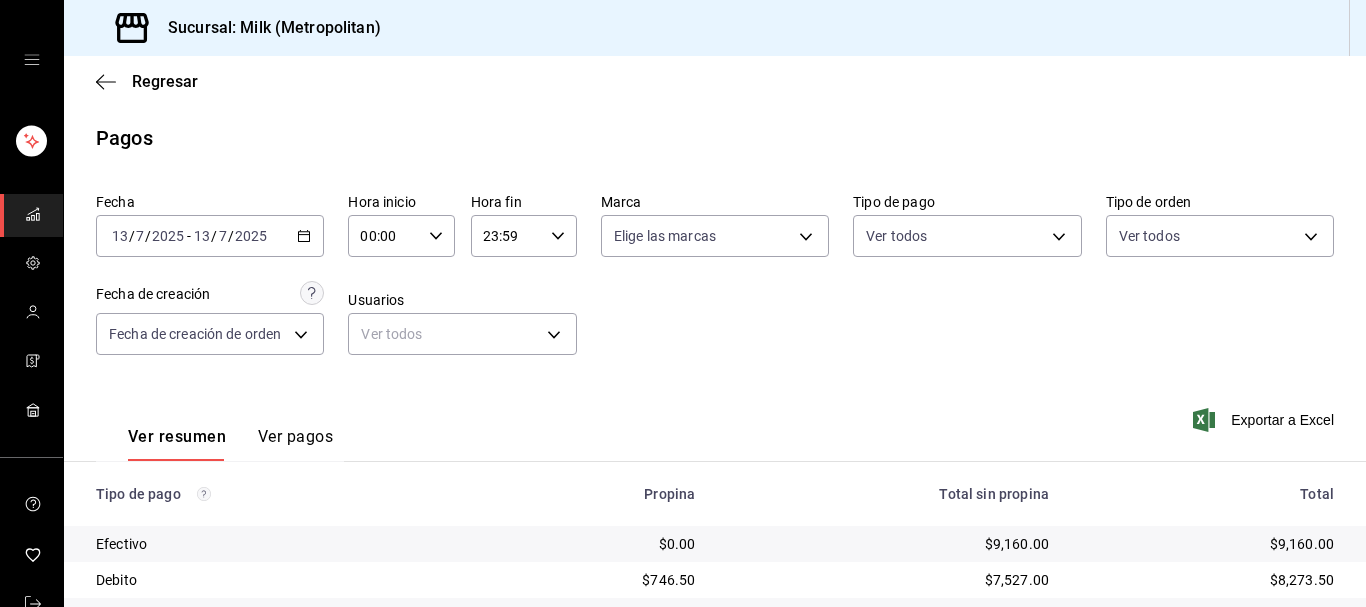 scroll, scrollTop: 0, scrollLeft: 0, axis: both 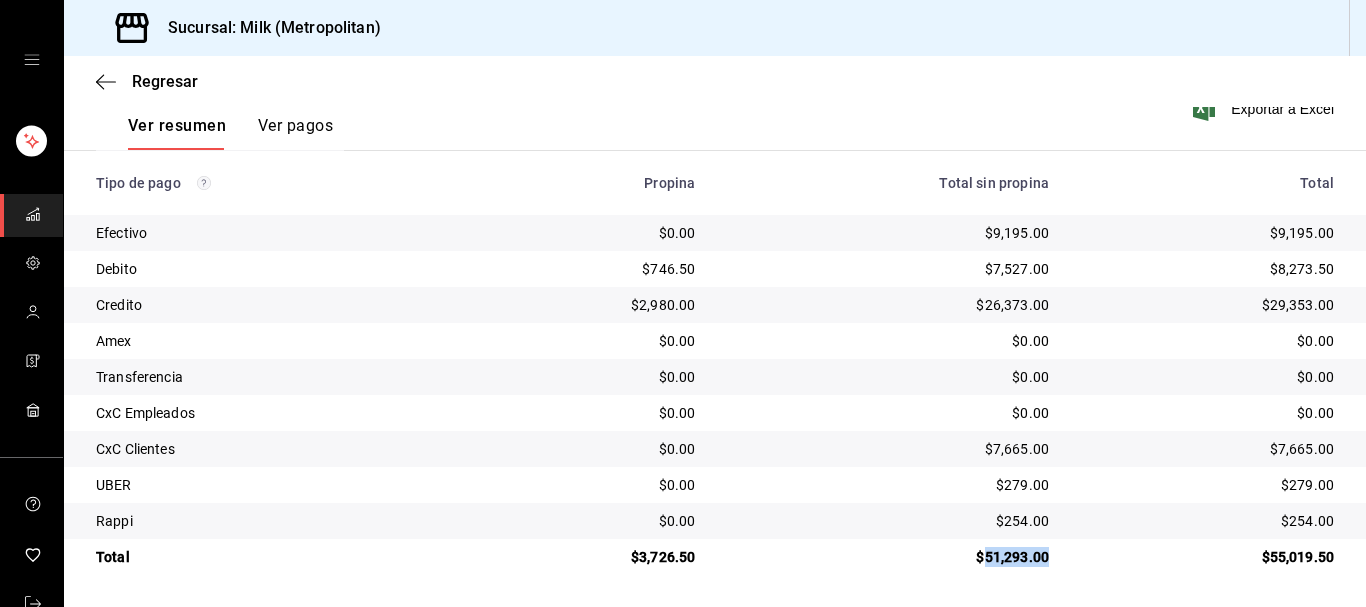 drag, startPoint x: 1045, startPoint y: 550, endPoint x: 970, endPoint y: 566, distance: 76.687675 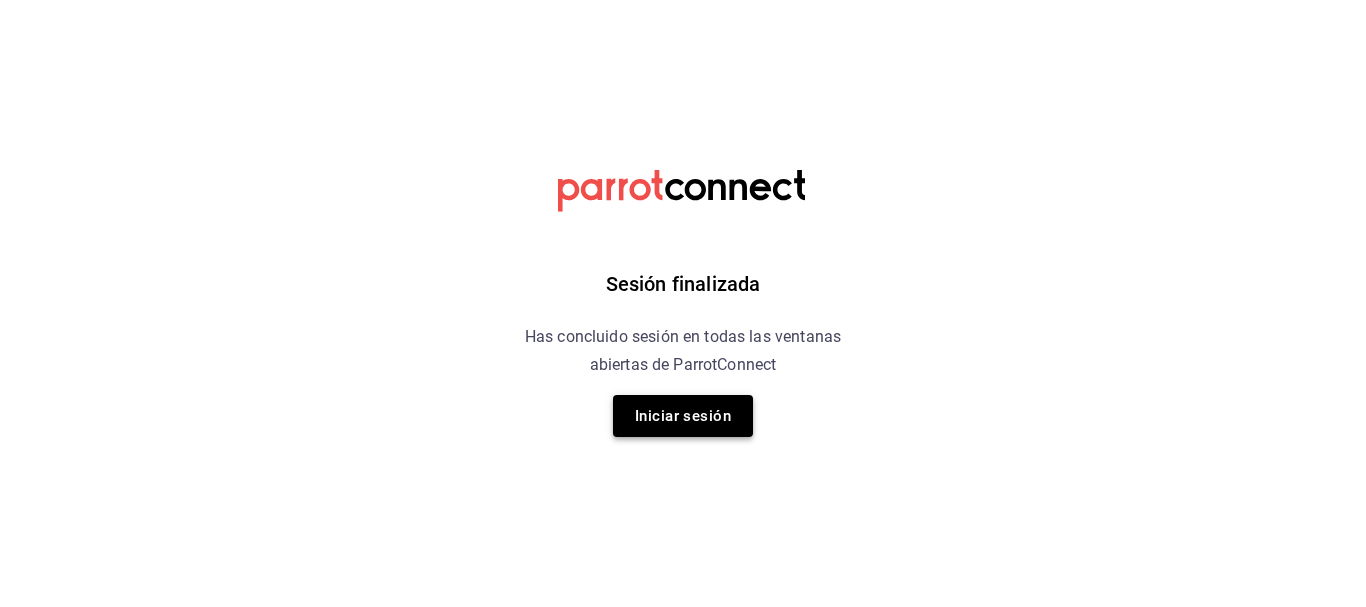 click on "Iniciar sesión" at bounding box center (683, 416) 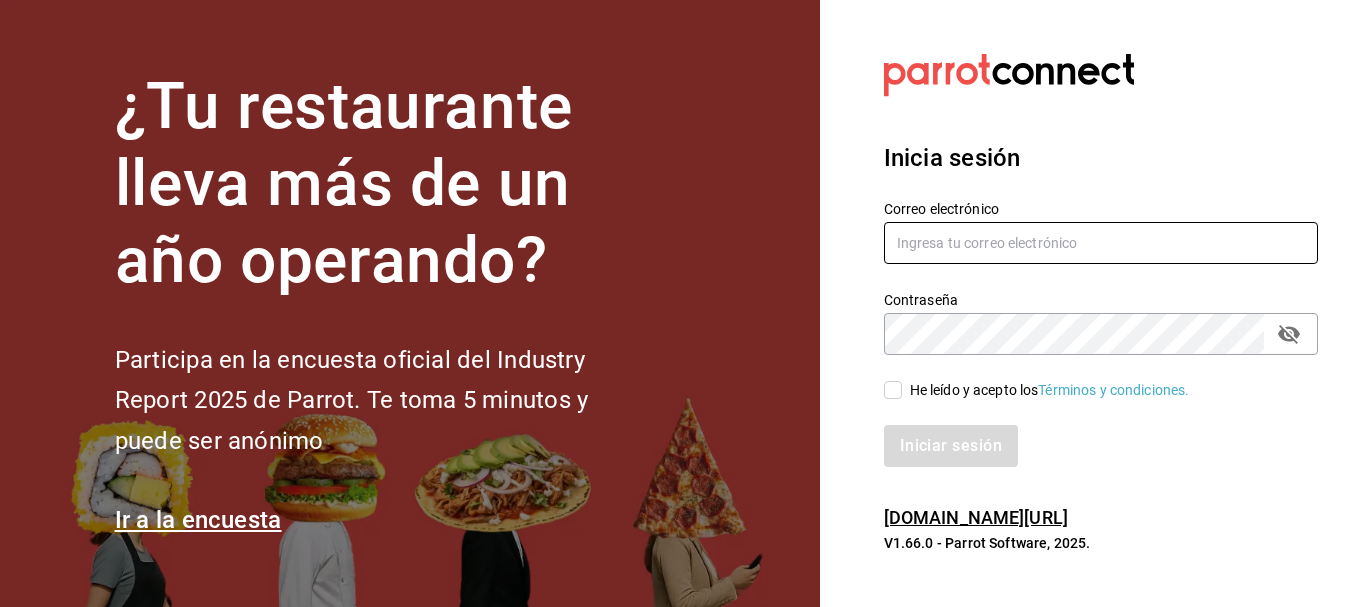 click at bounding box center (1101, 243) 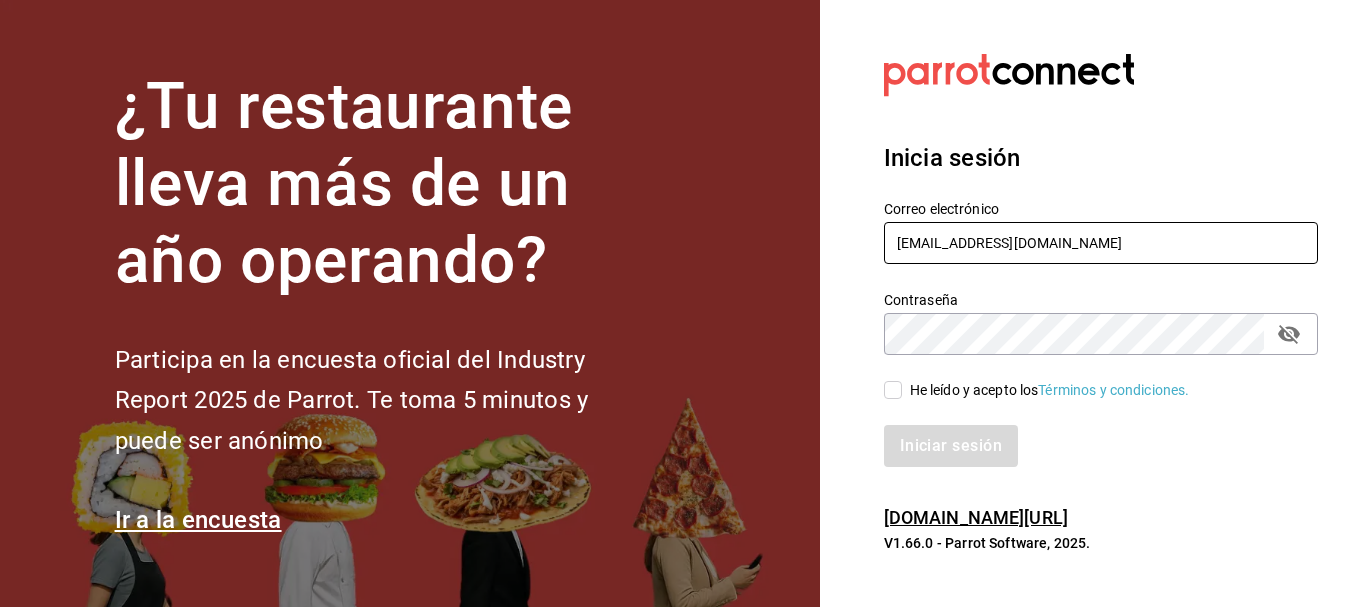 type on "jujepapla210294@gmail.com" 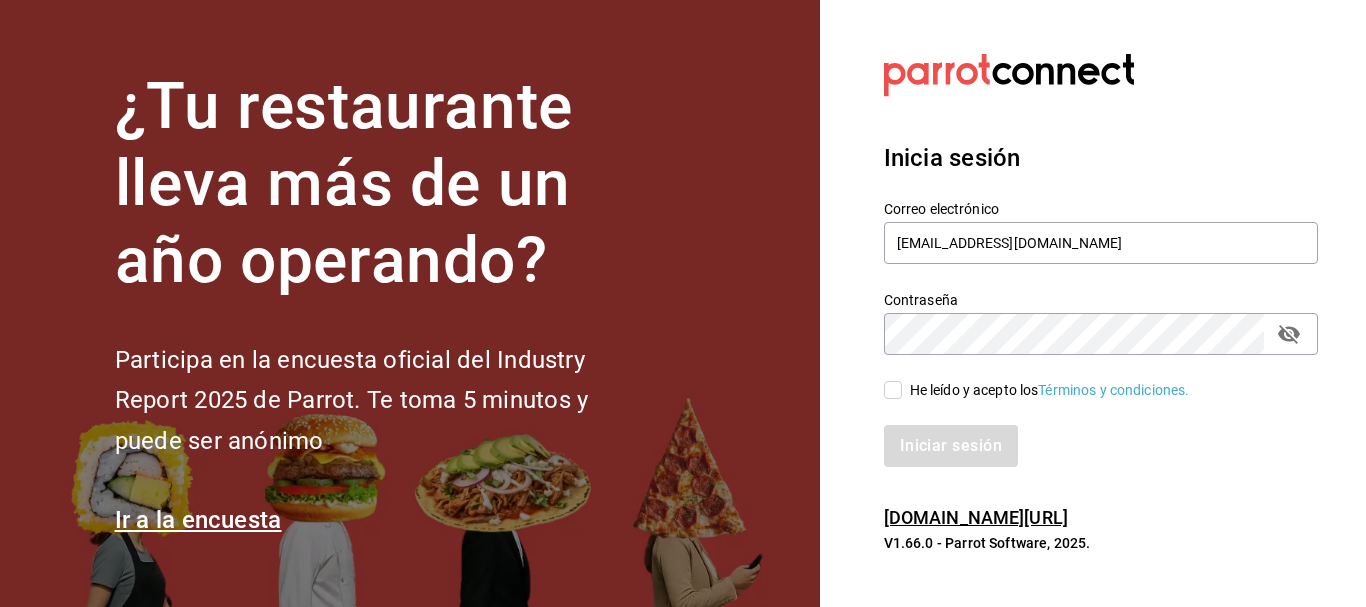 click on "He leído y acepto los  Términos y condiciones." at bounding box center (893, 390) 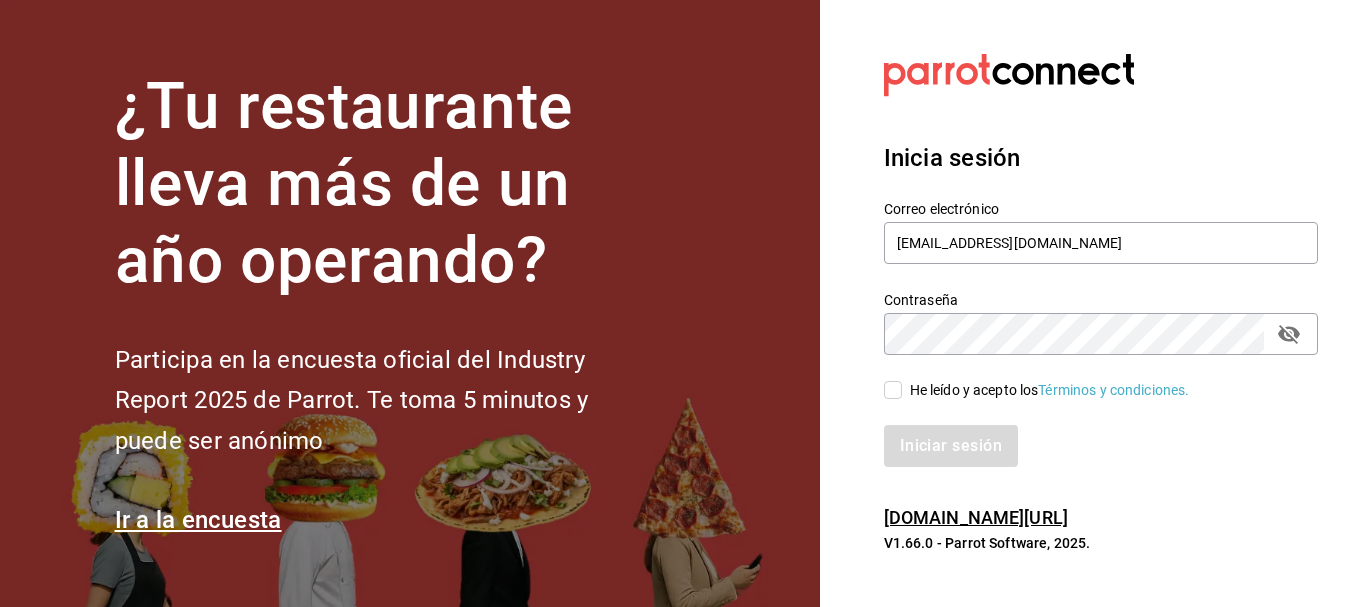 checkbox on "true" 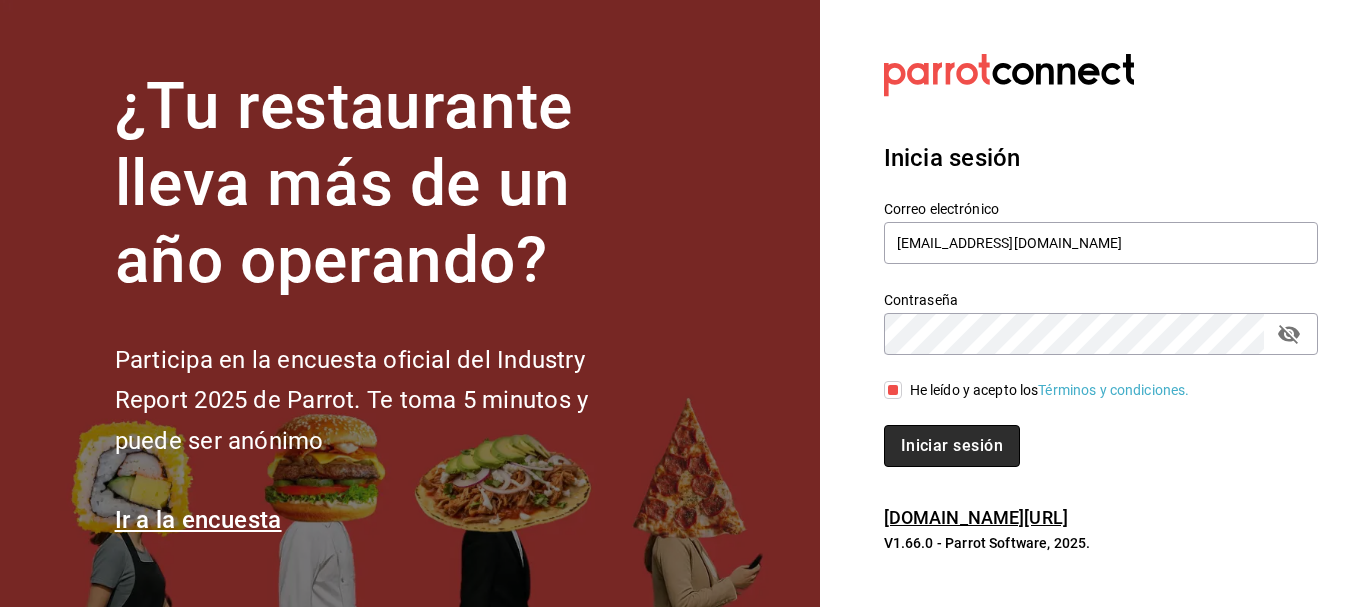 click on "Iniciar sesión" at bounding box center (952, 446) 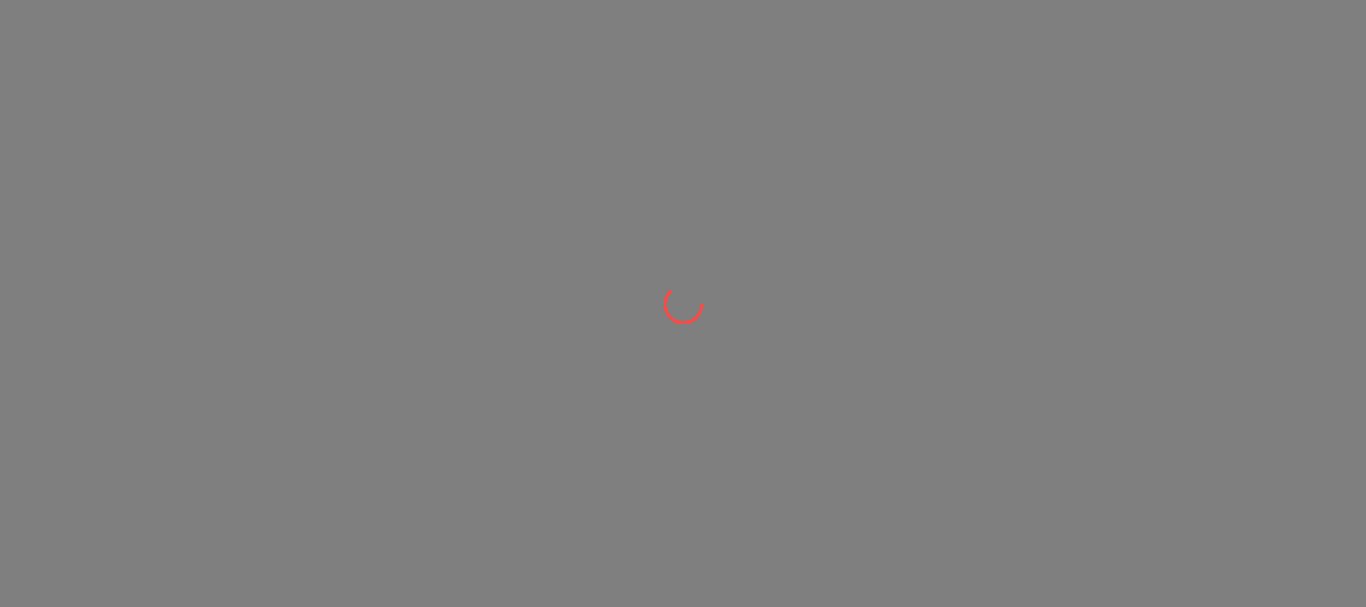 scroll, scrollTop: 0, scrollLeft: 0, axis: both 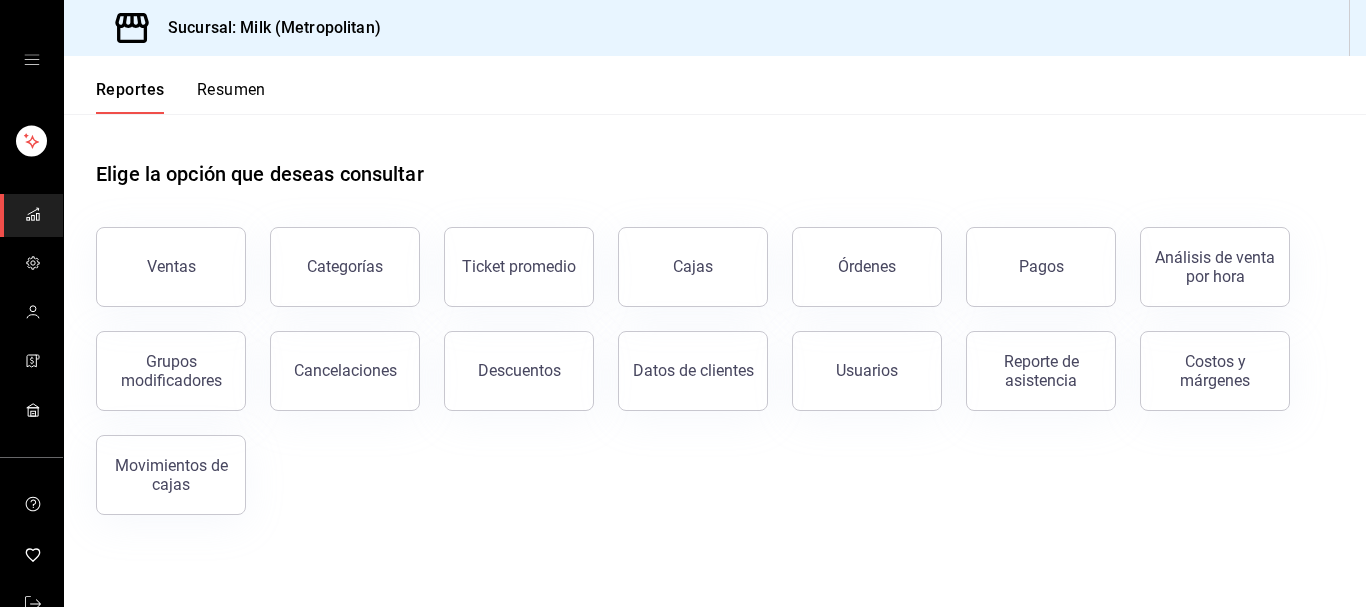 click on "Pagos" at bounding box center (1041, 267) 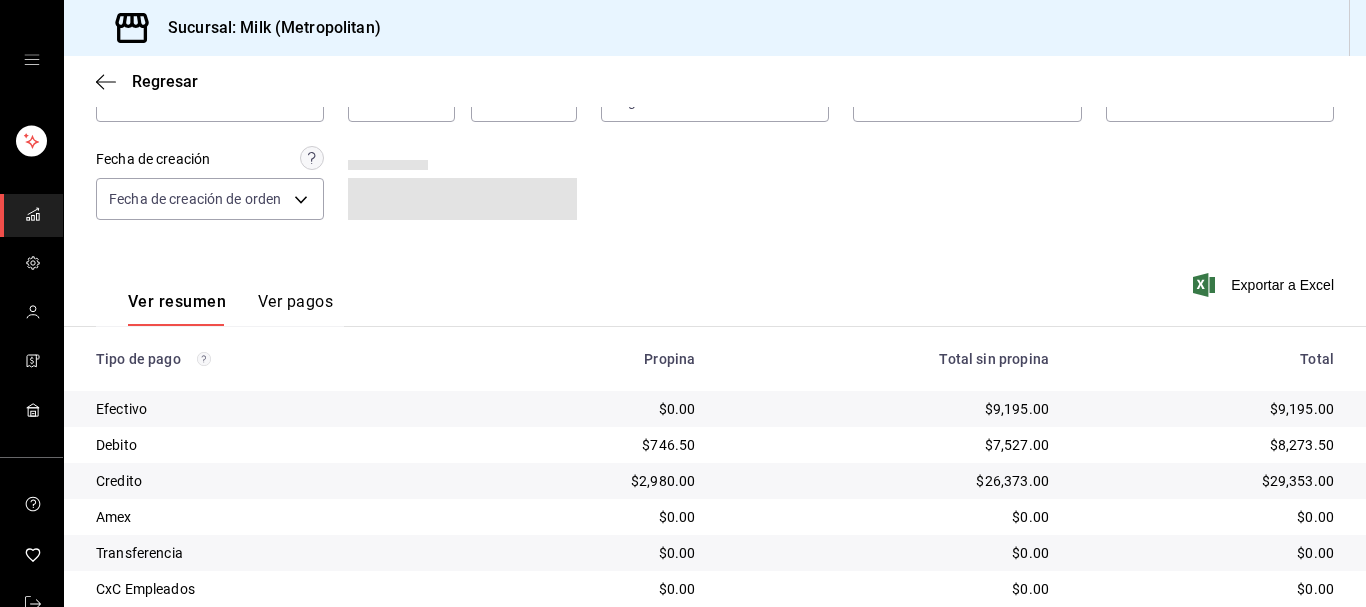 scroll, scrollTop: 312, scrollLeft: 0, axis: vertical 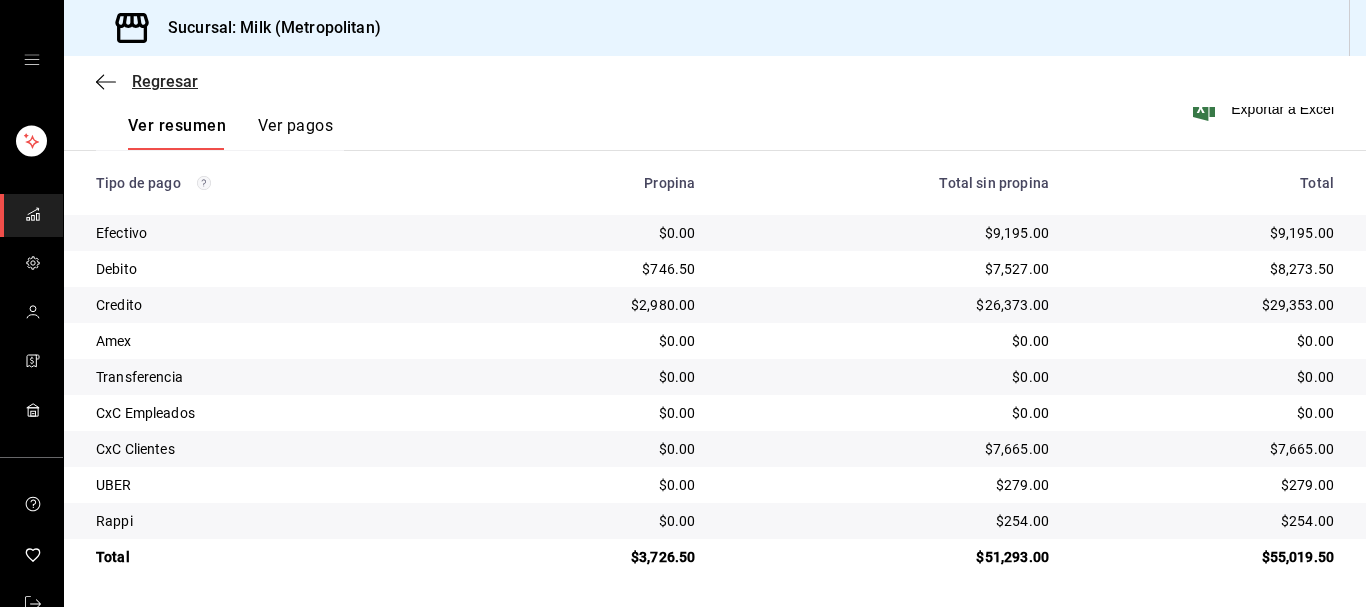 click 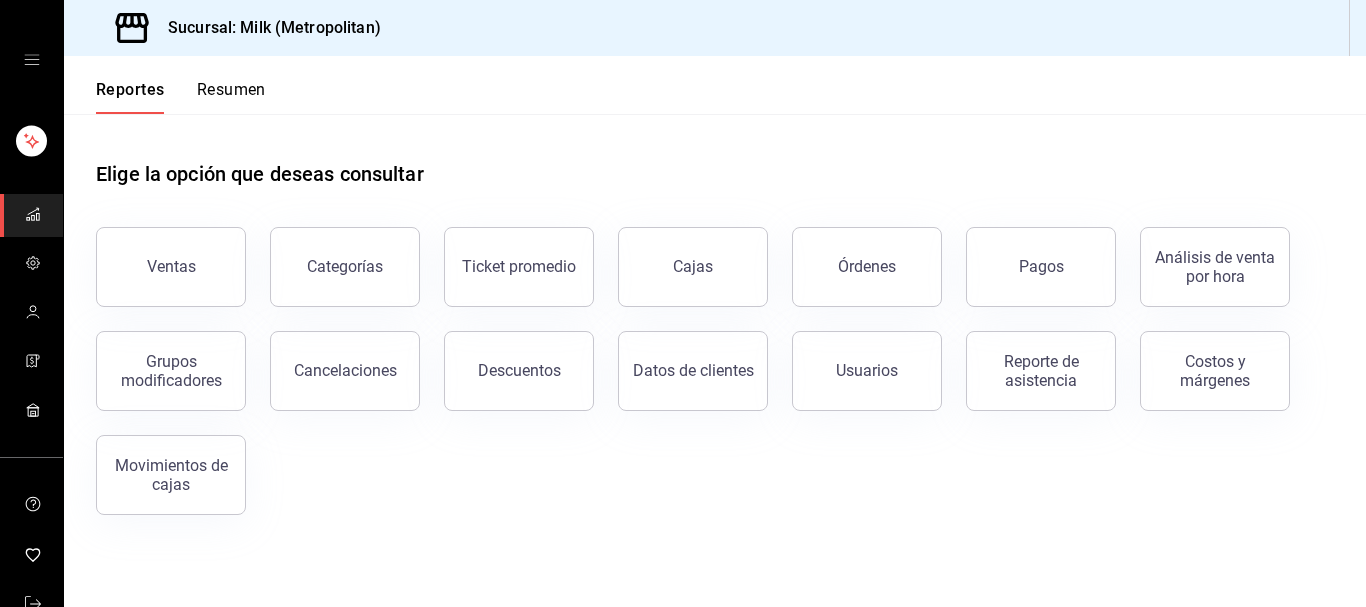 click on "Ventas" at bounding box center [171, 267] 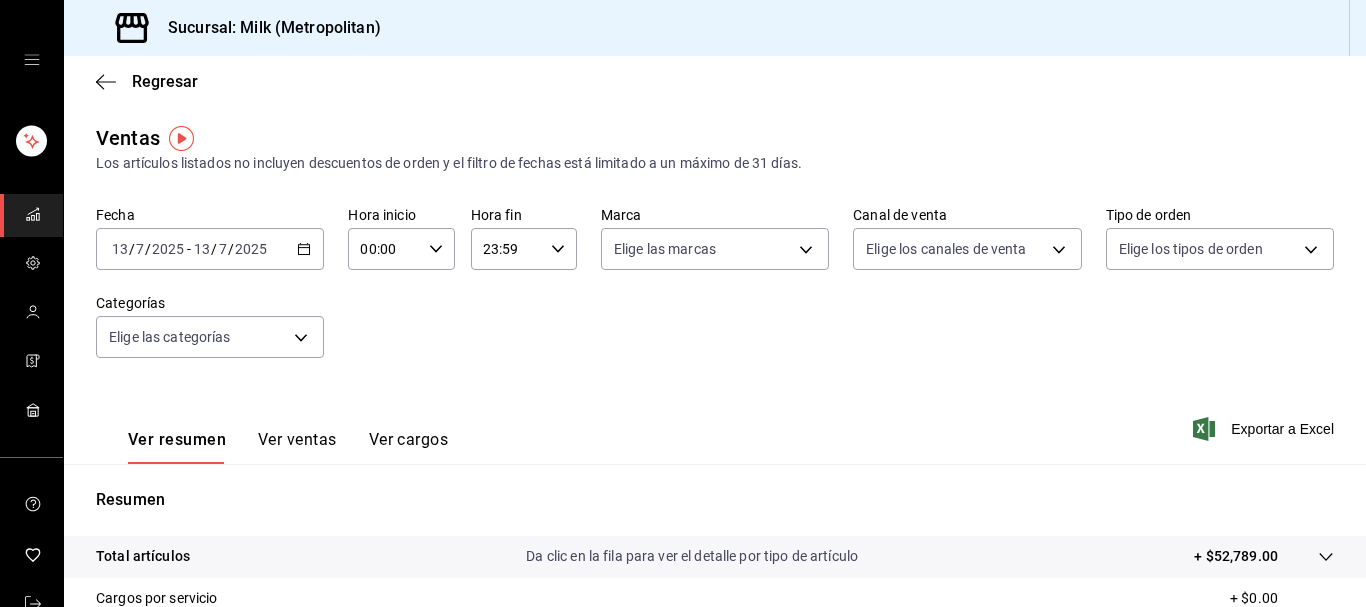 click 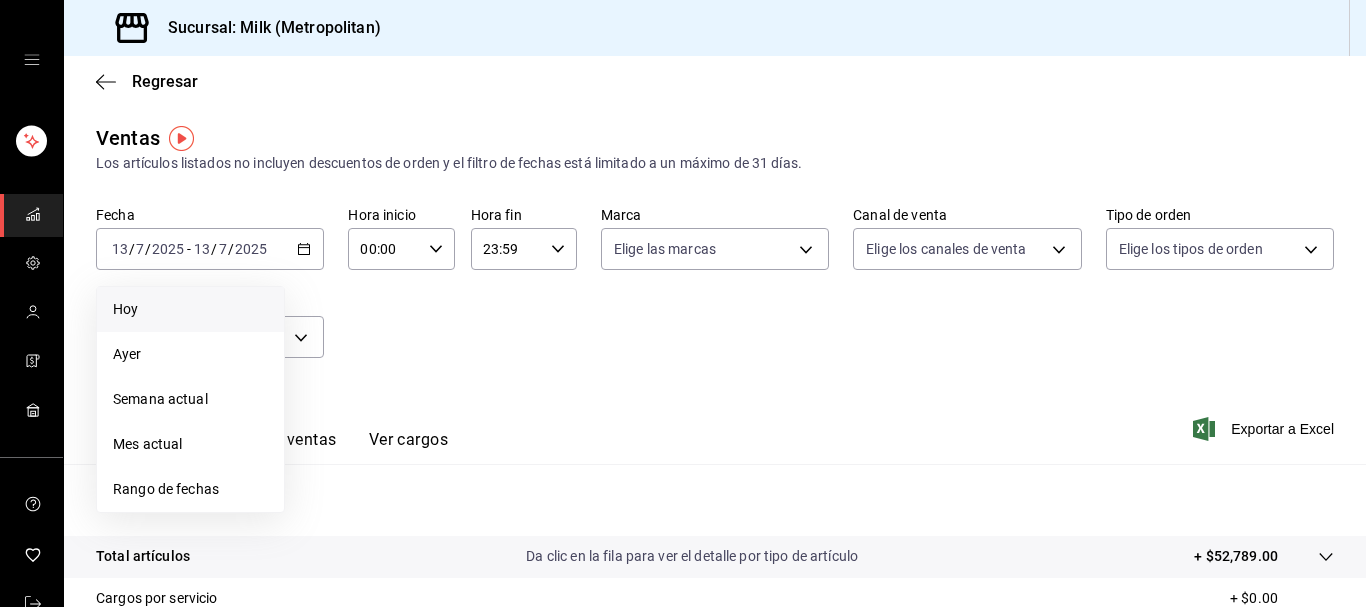 click on "Hoy" at bounding box center [190, 309] 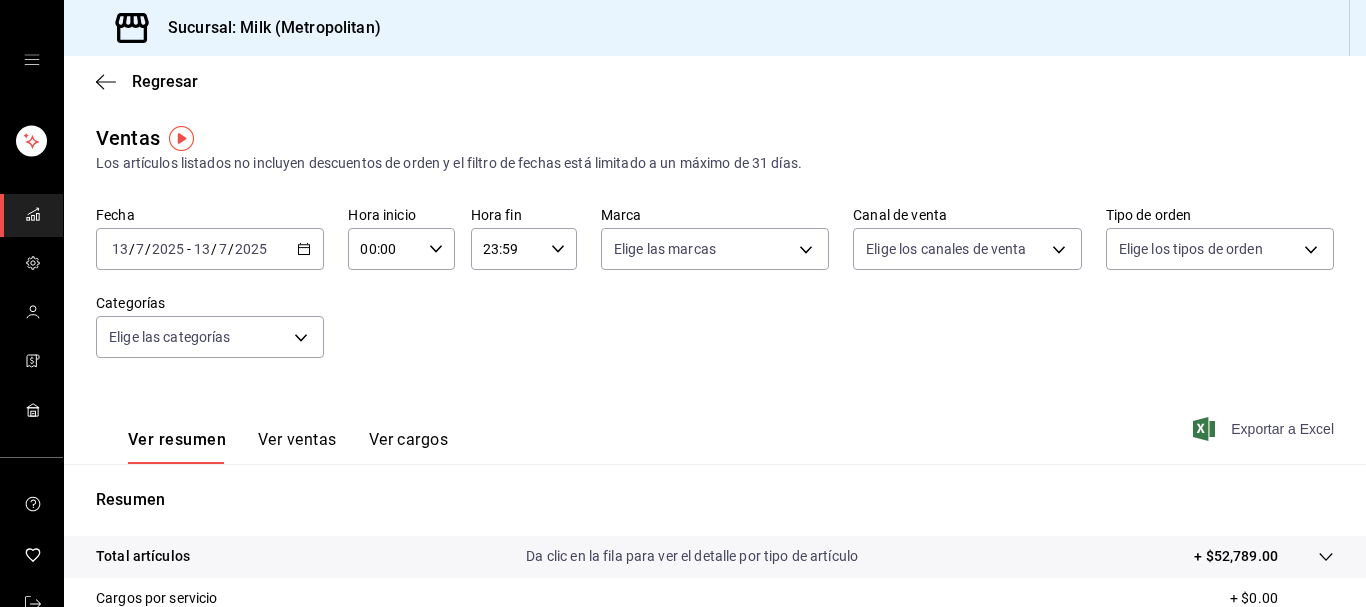 click on "Exportar a Excel" at bounding box center (1265, 429) 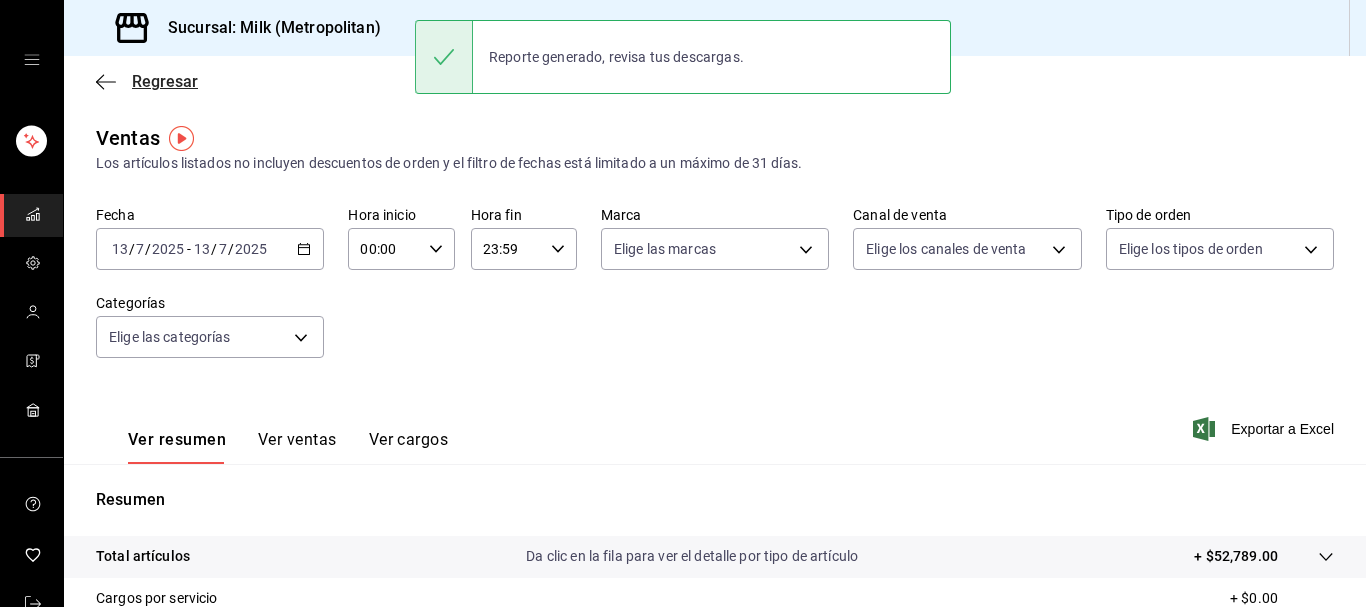 click 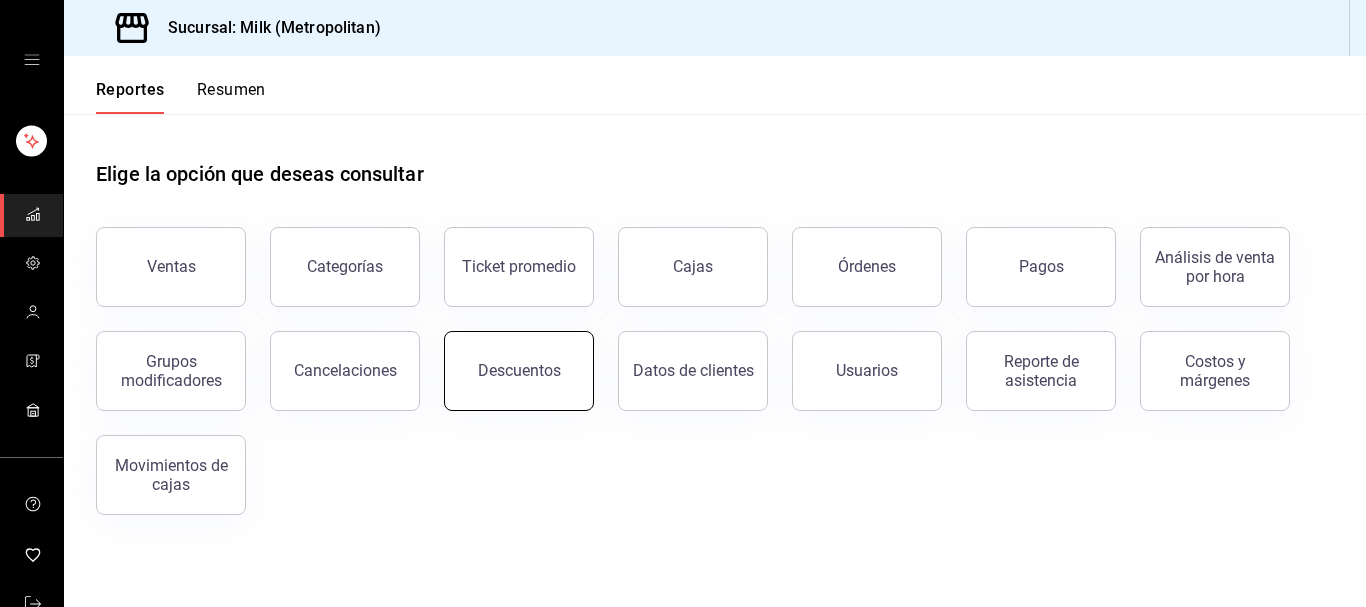 click on "Descuentos" at bounding box center (519, 371) 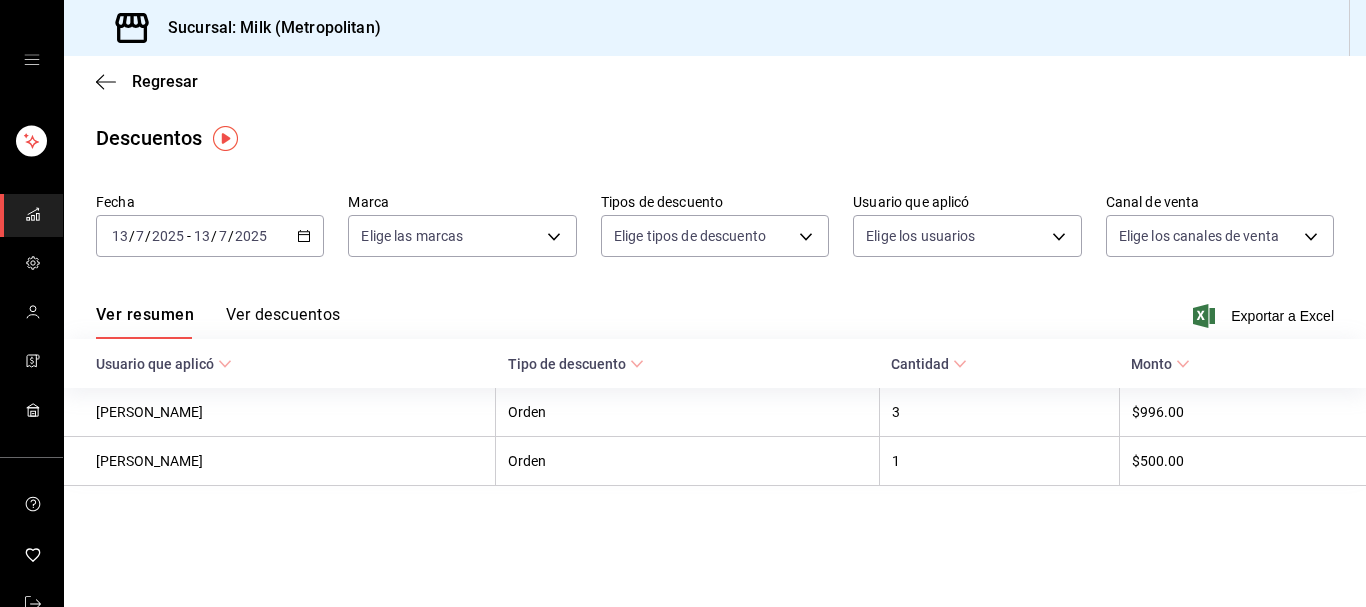 click 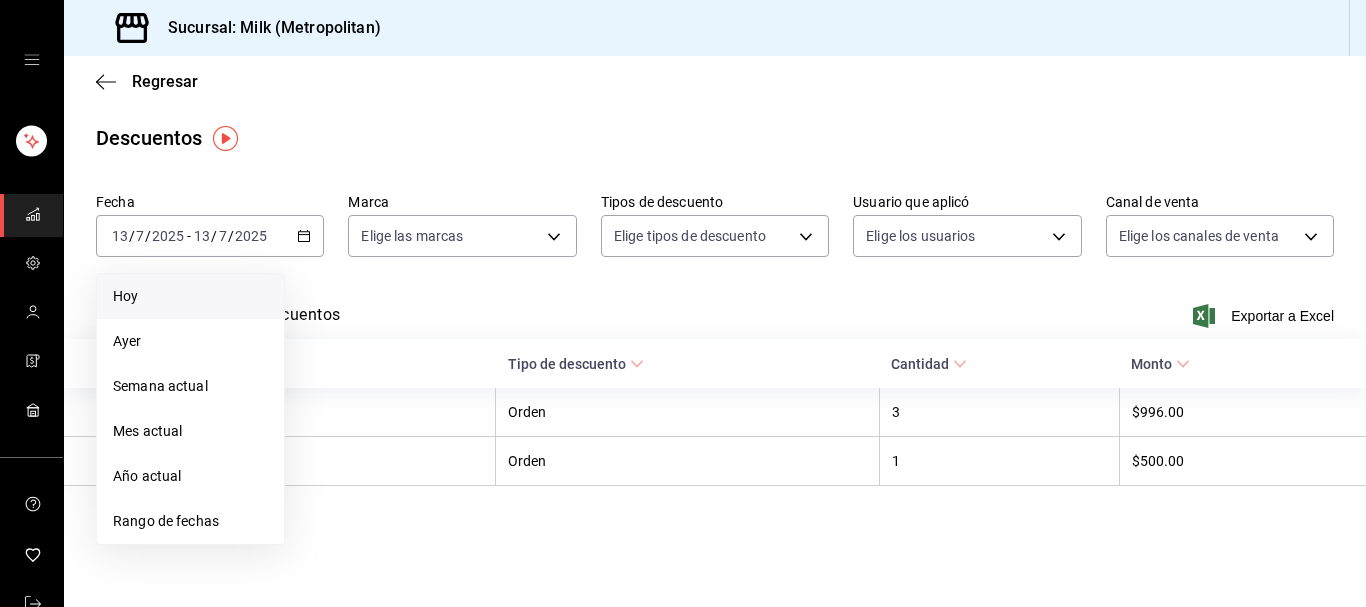click on "Hoy" at bounding box center (190, 296) 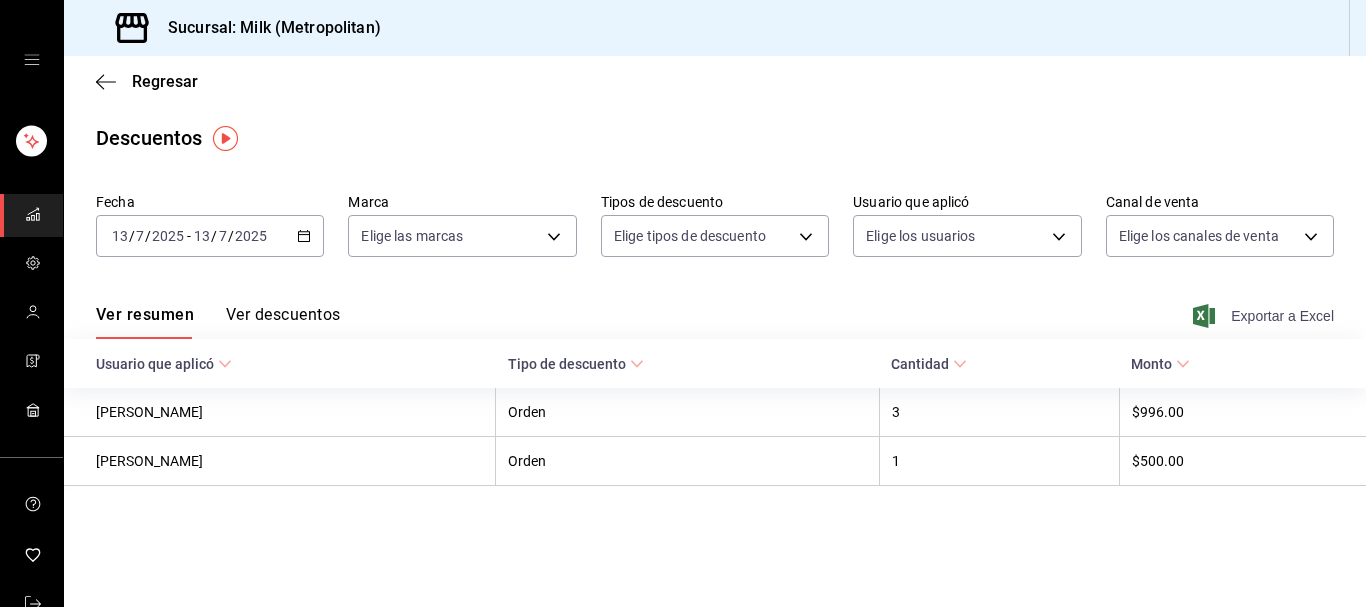 click on "Exportar a Excel" at bounding box center (1265, 316) 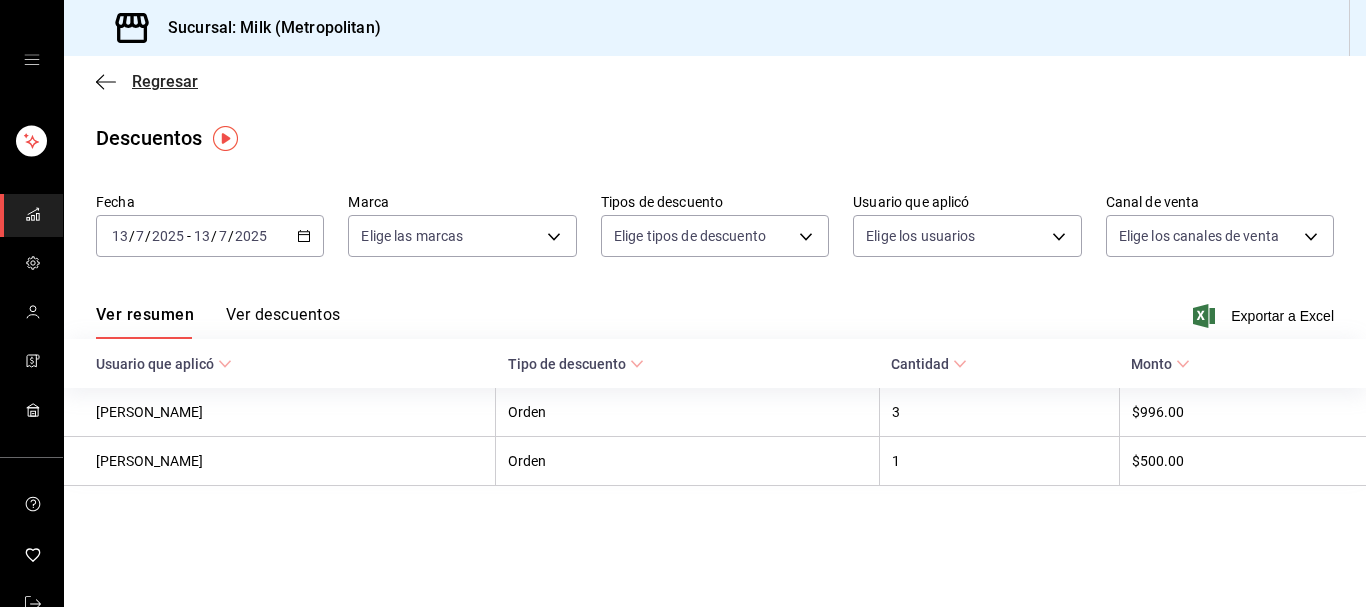 click 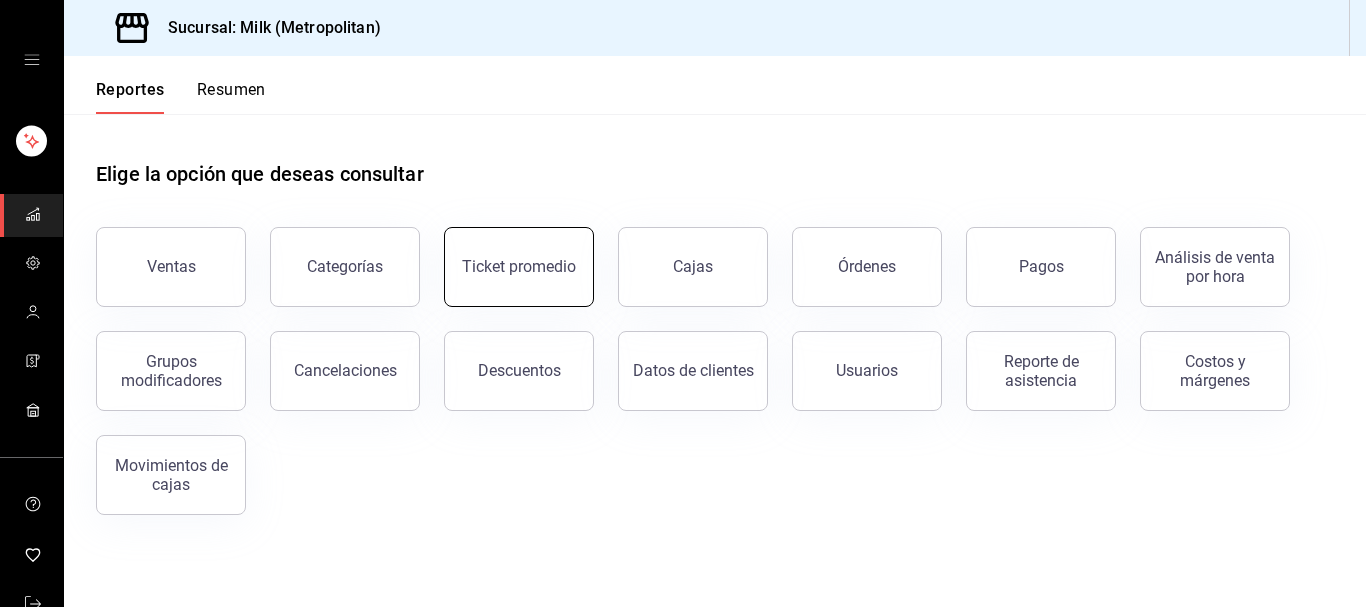 click on "Ticket promedio" at bounding box center [519, 266] 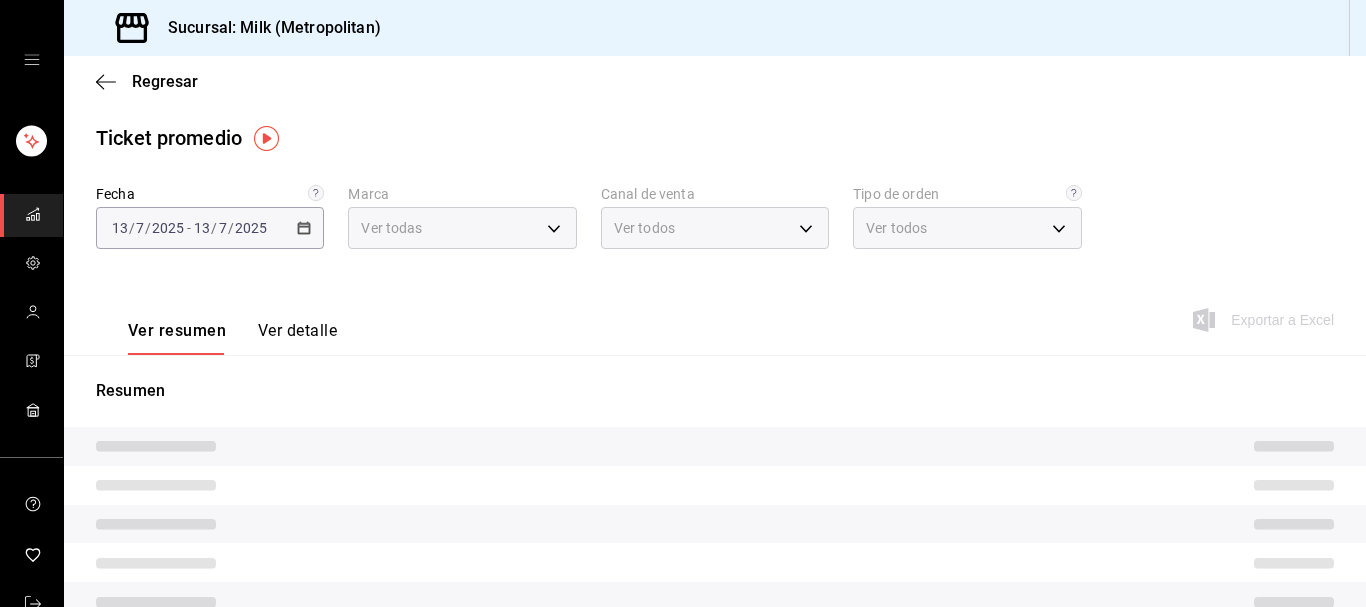 type on "57c9fc47-e65f-4221-a10c-96a6466a6251" 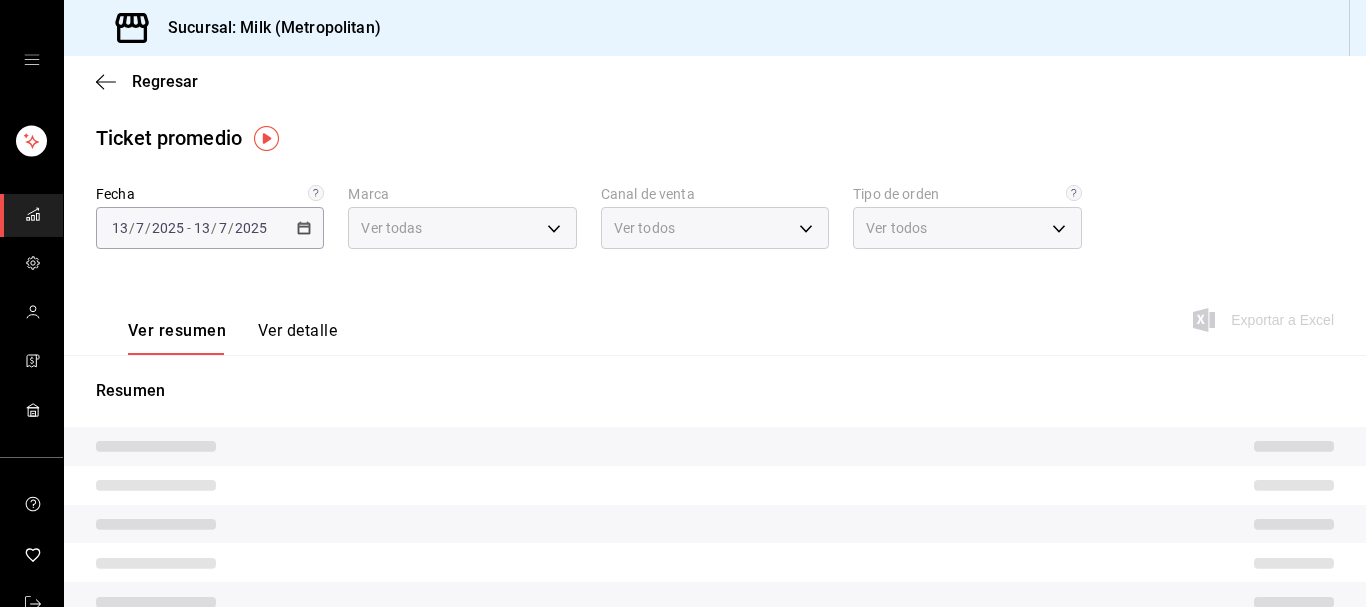 type on "c6efb9bd-abd5-48a3-8783-83cc8f48df17,ac96d0b7-0302-404a-8271-ab3d4d47528d,08d44bd0-fb1c-4041-bb18-fca2ef72c46e,eedc196c-1f83-4153-a3c9-5e5f45fa937e,EXTERNAL" 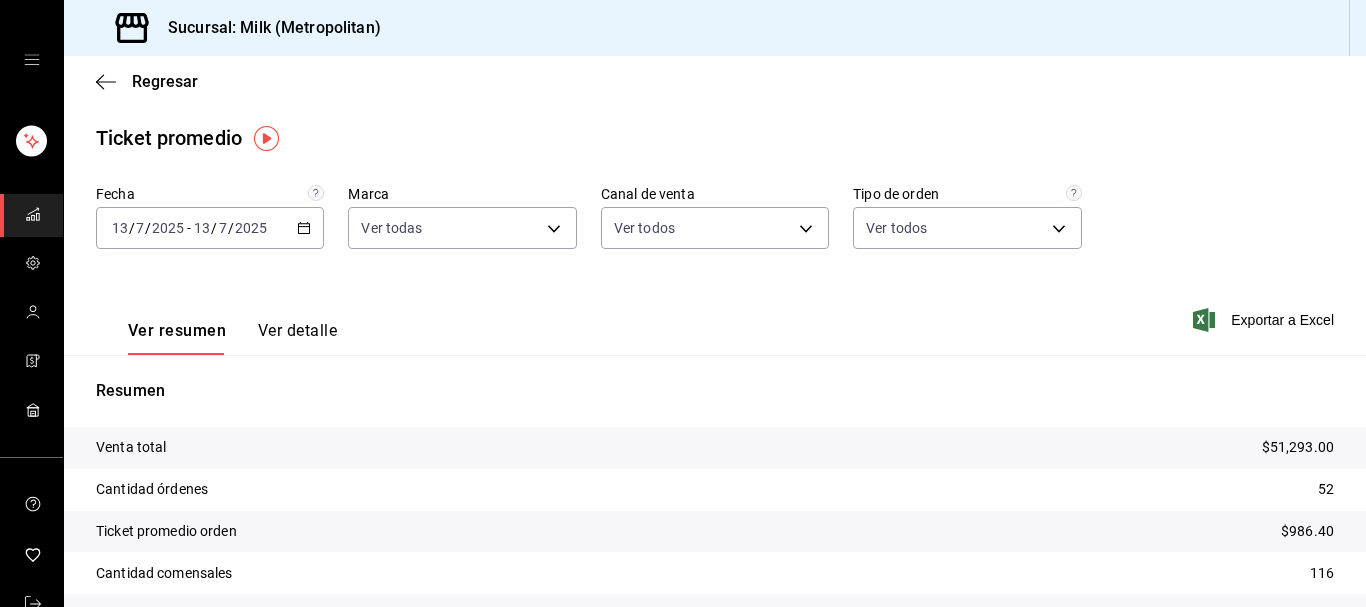 click 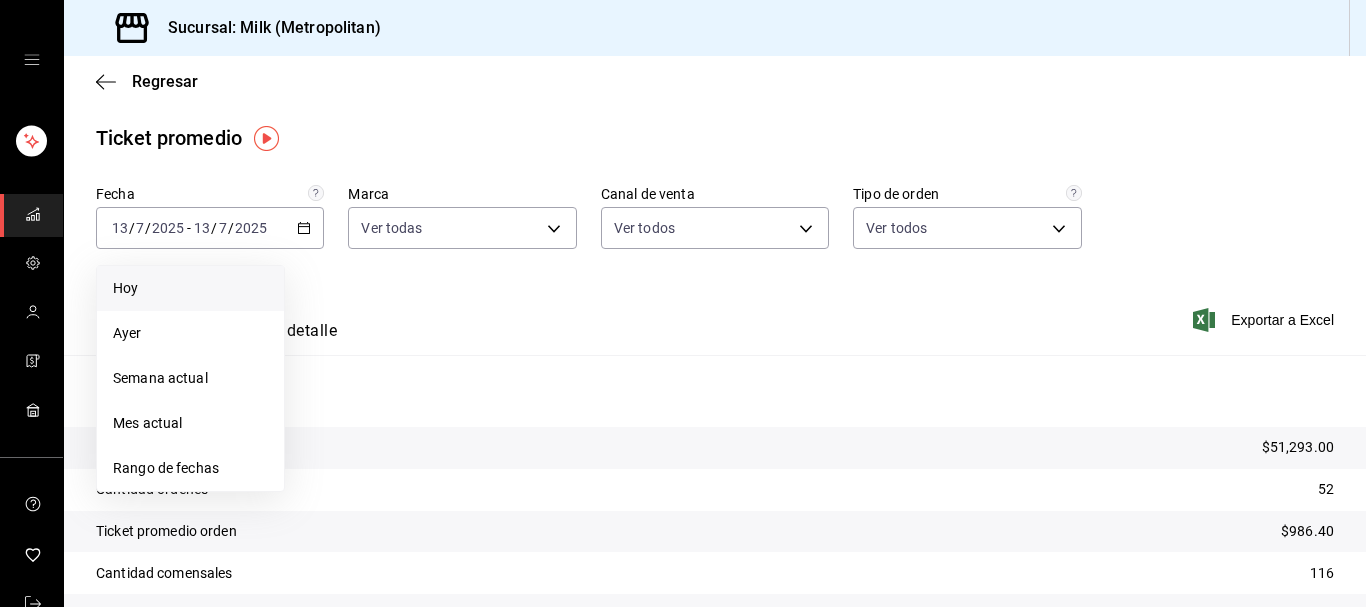 click on "Hoy" at bounding box center [190, 288] 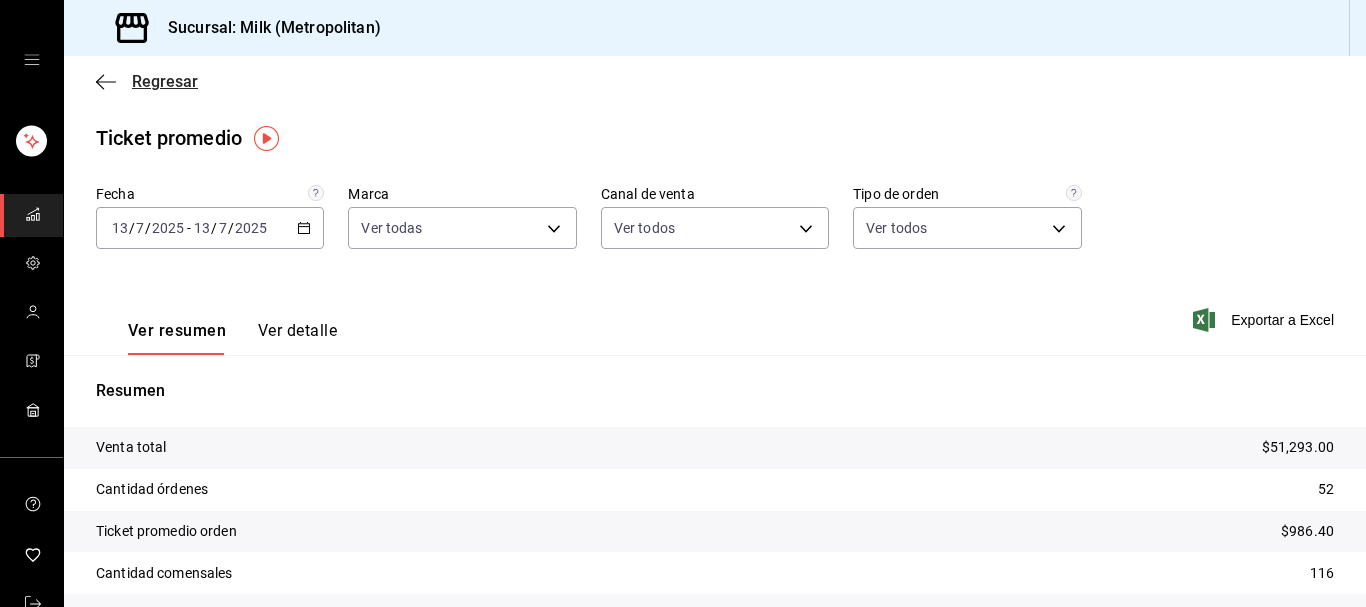 click 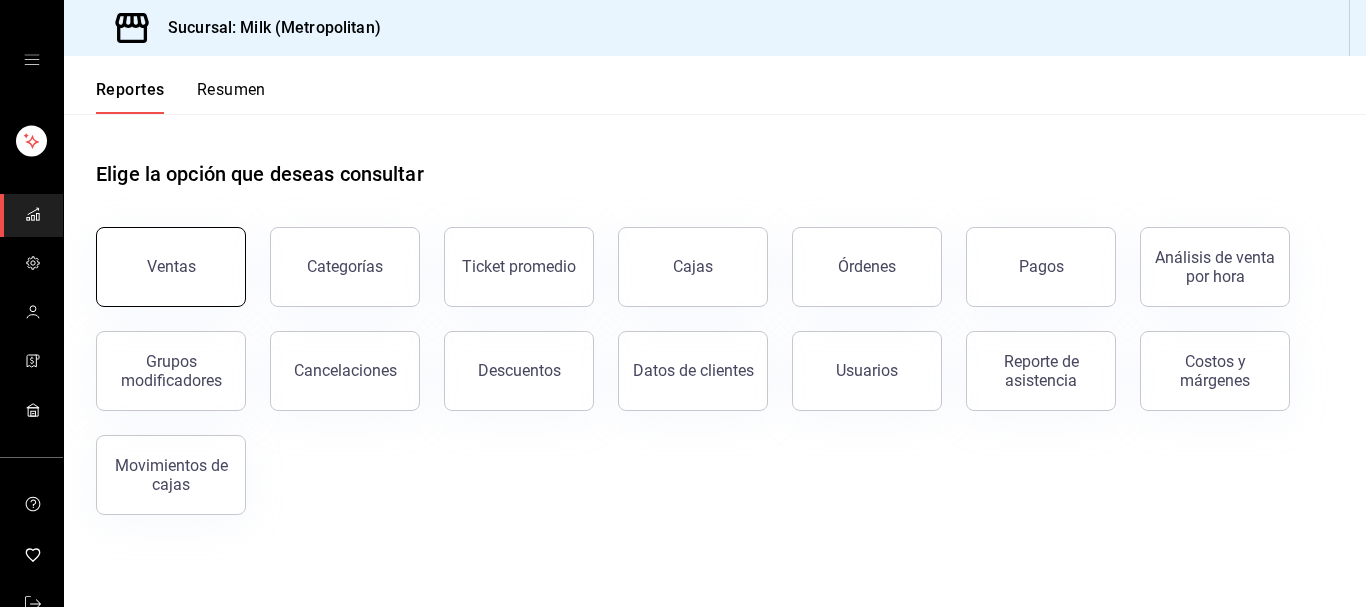 click on "Ventas" at bounding box center (171, 267) 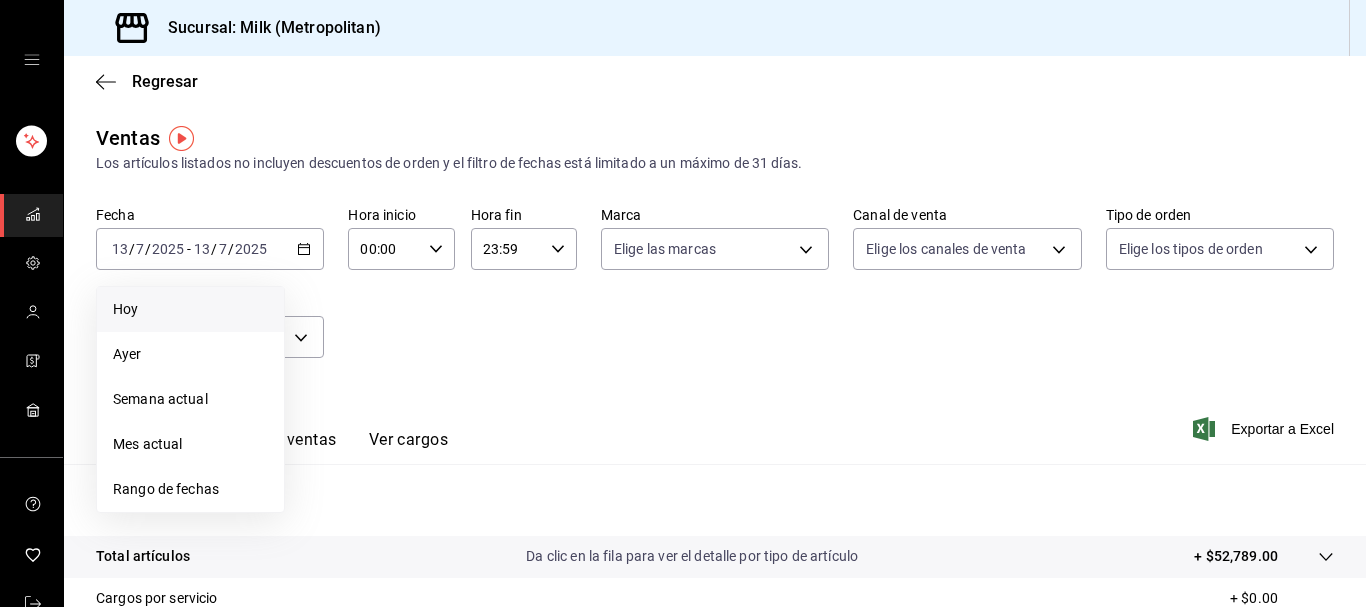 click on "Hoy" at bounding box center [190, 309] 